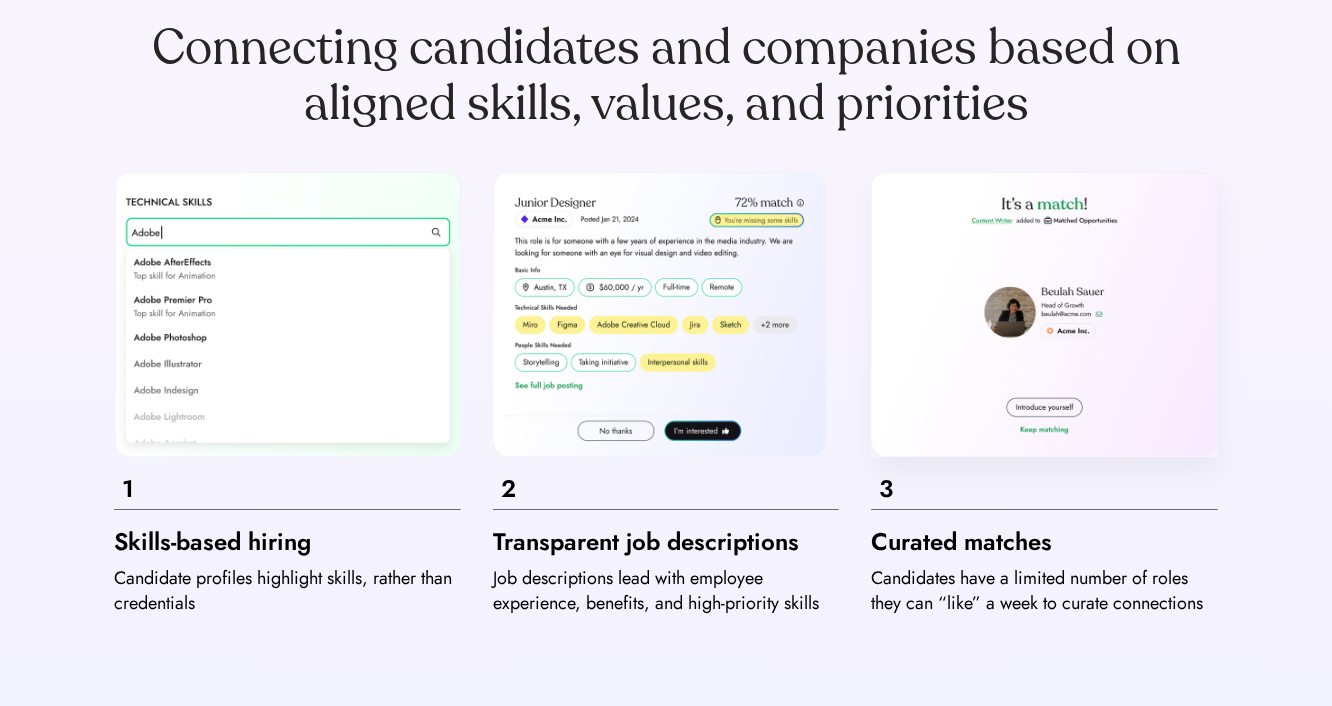 scroll, scrollTop: 114, scrollLeft: 0, axis: vertical 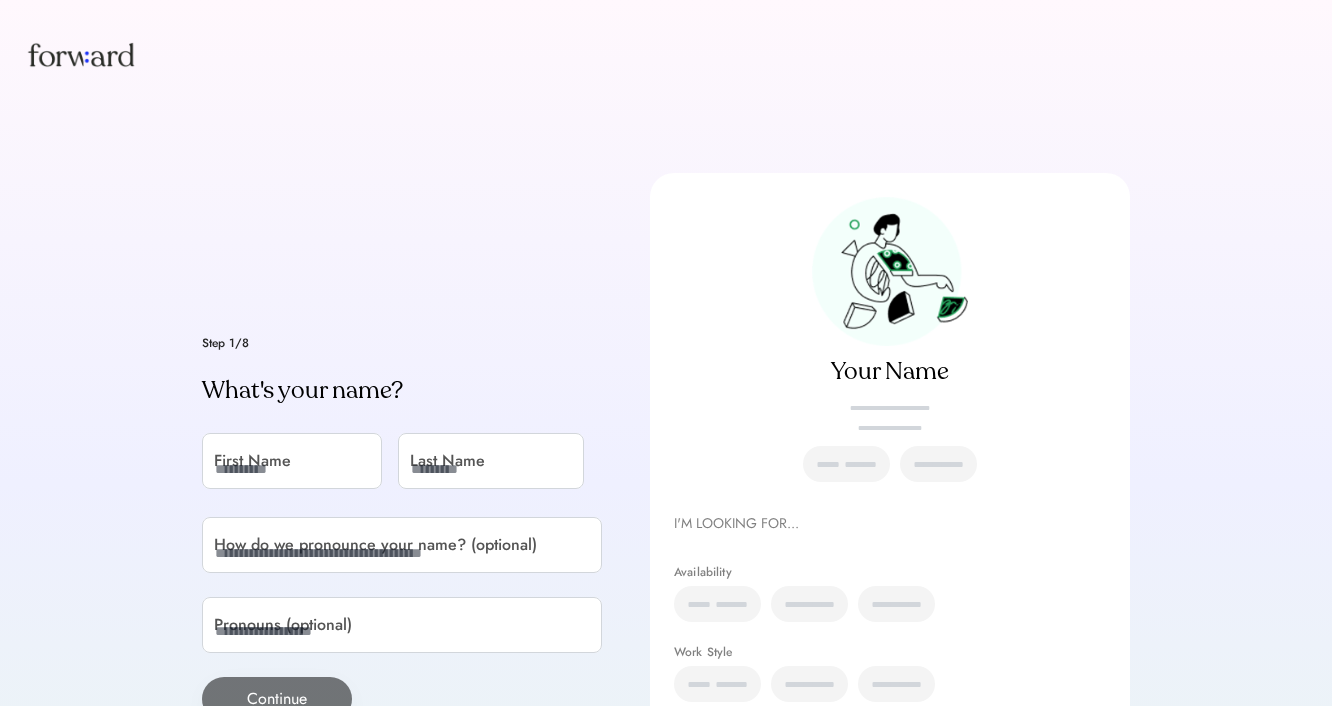 click 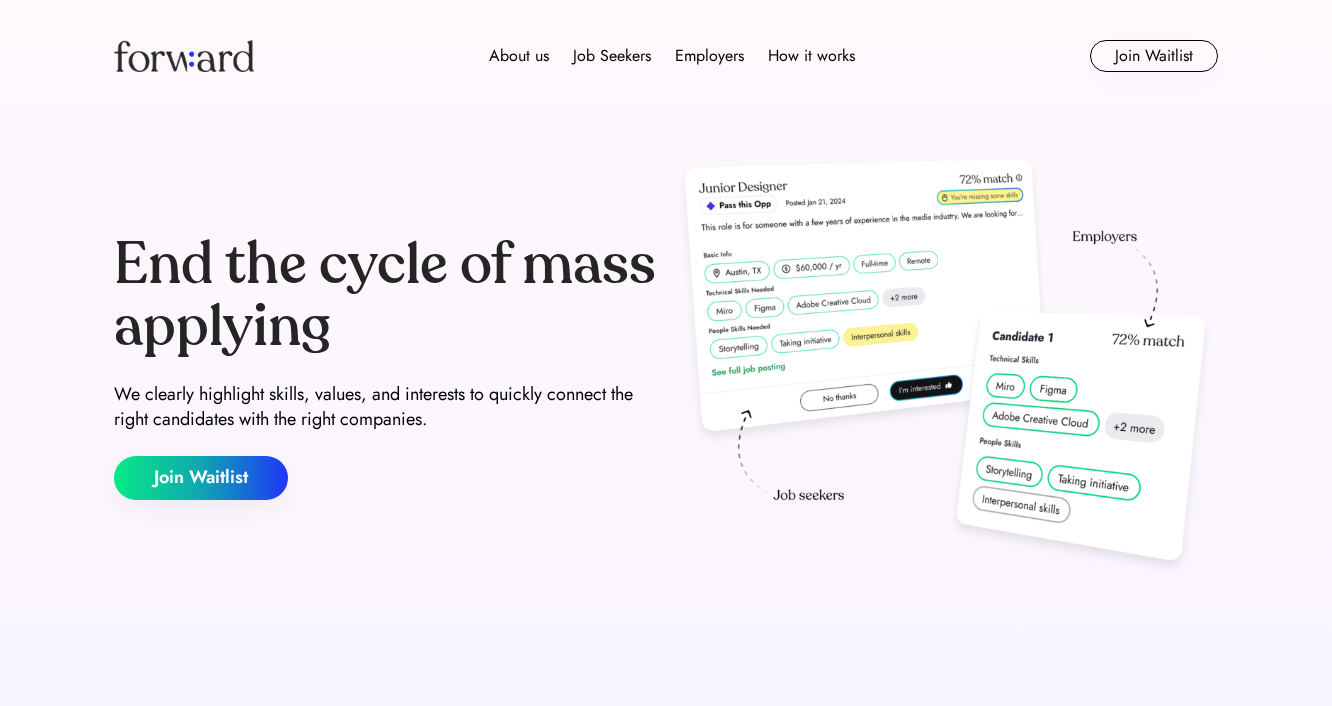 scroll, scrollTop: 0, scrollLeft: 0, axis: both 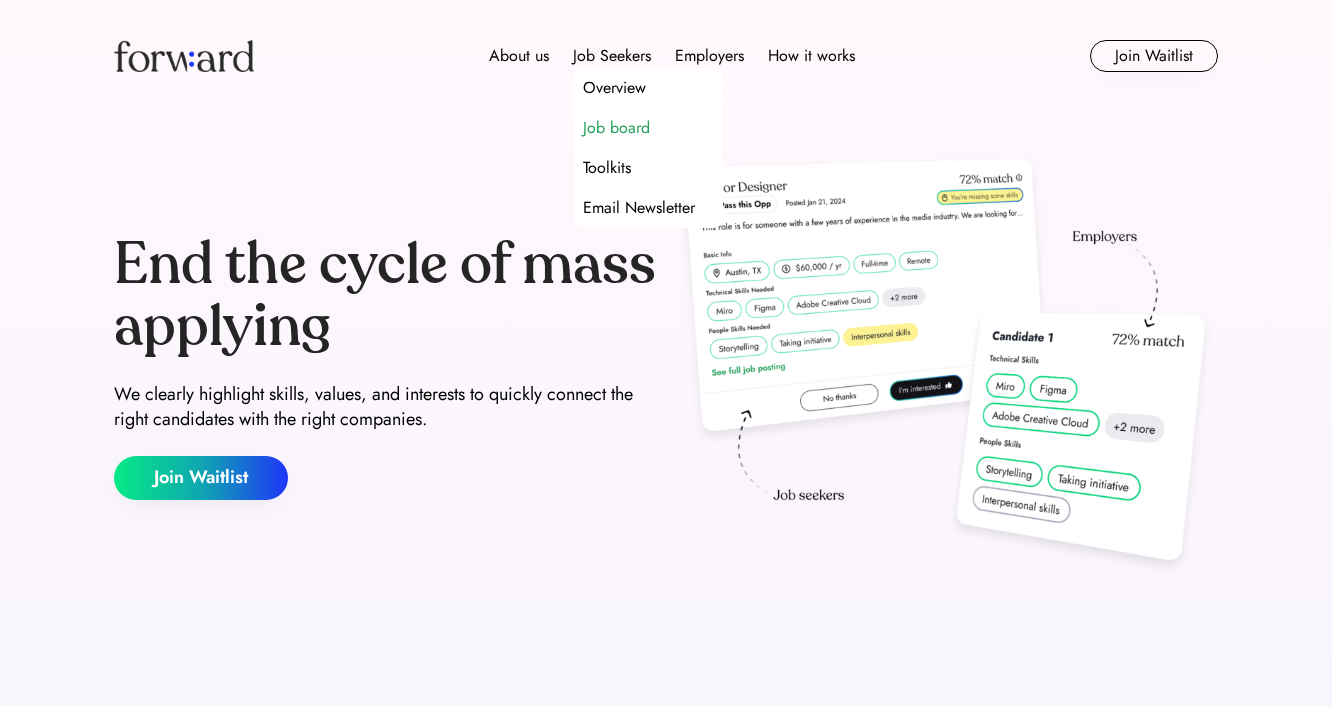 click on "Job board" at bounding box center [616, 128] 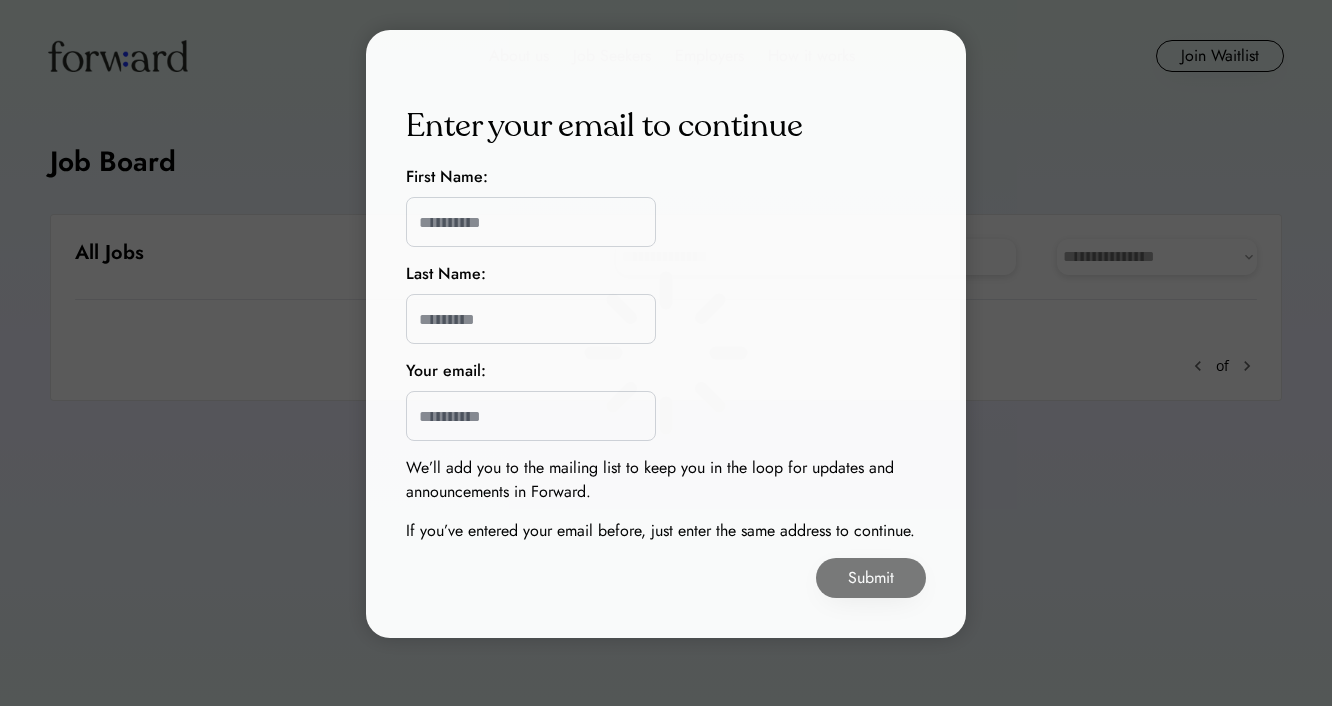 scroll, scrollTop: 0, scrollLeft: 0, axis: both 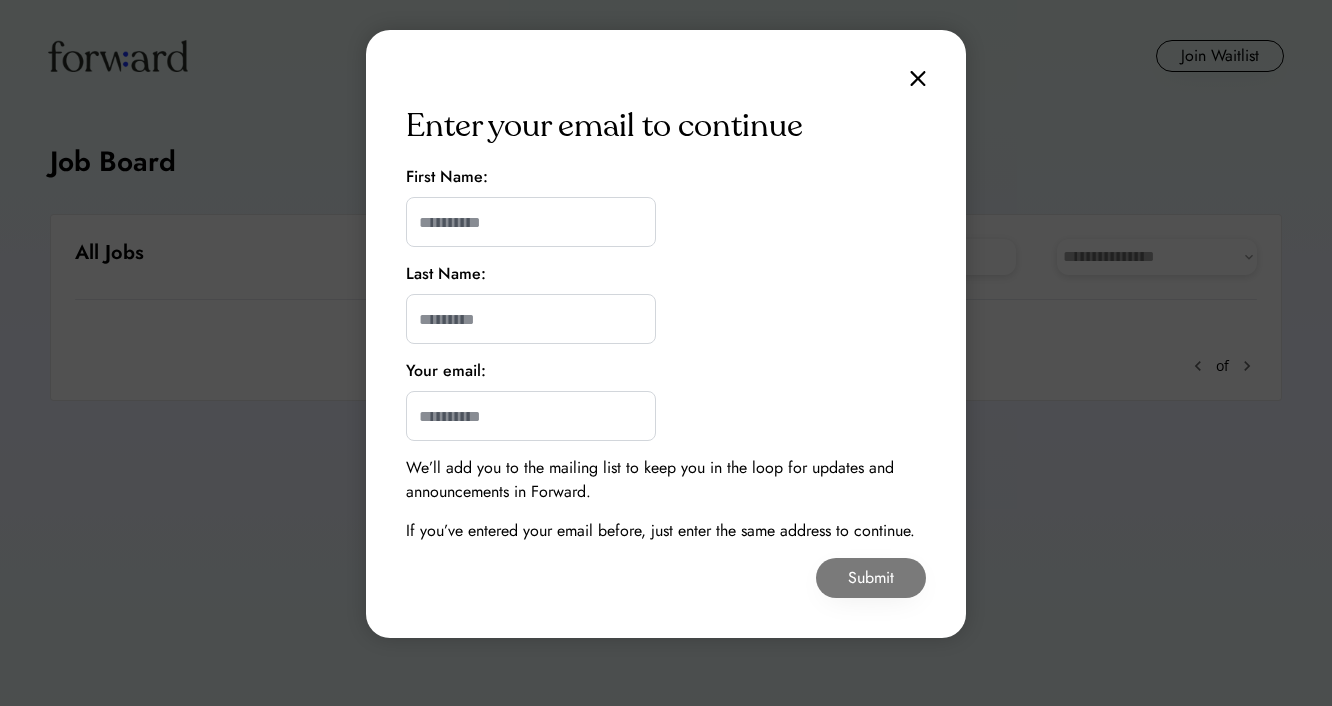 click on "Enter your email to continue First Name: Last Name: Your email: We’ll add you to the mailing list to keep you in the loop for updates and announcements in Forward. If you’ve entered your email before, just enter the same address to continue. Submit" at bounding box center (666, 334) 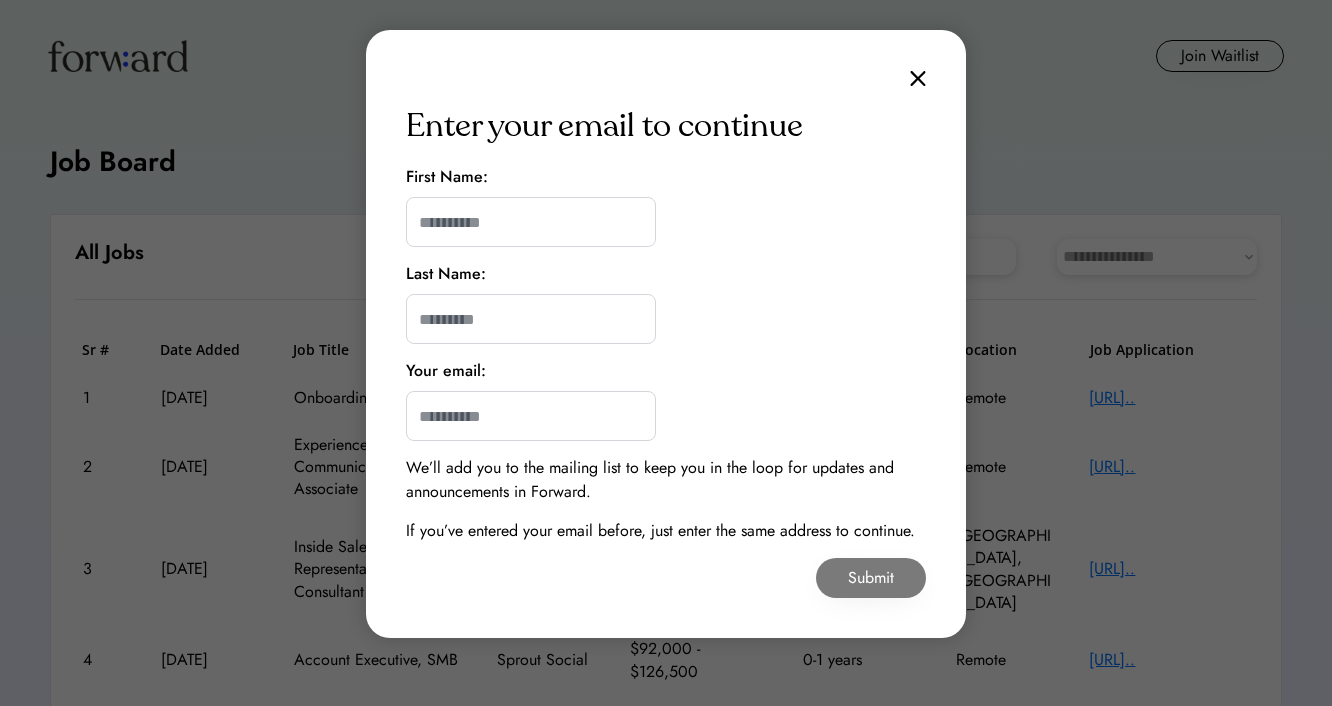 click on "Enter your email to continue First Name: Last Name: Your email: We’ll add you to the mailing list to keep you in the loop for updates and announcements in Forward. If you’ve entered your email before, just enter the same address to continue. Submit" at bounding box center [666, 334] 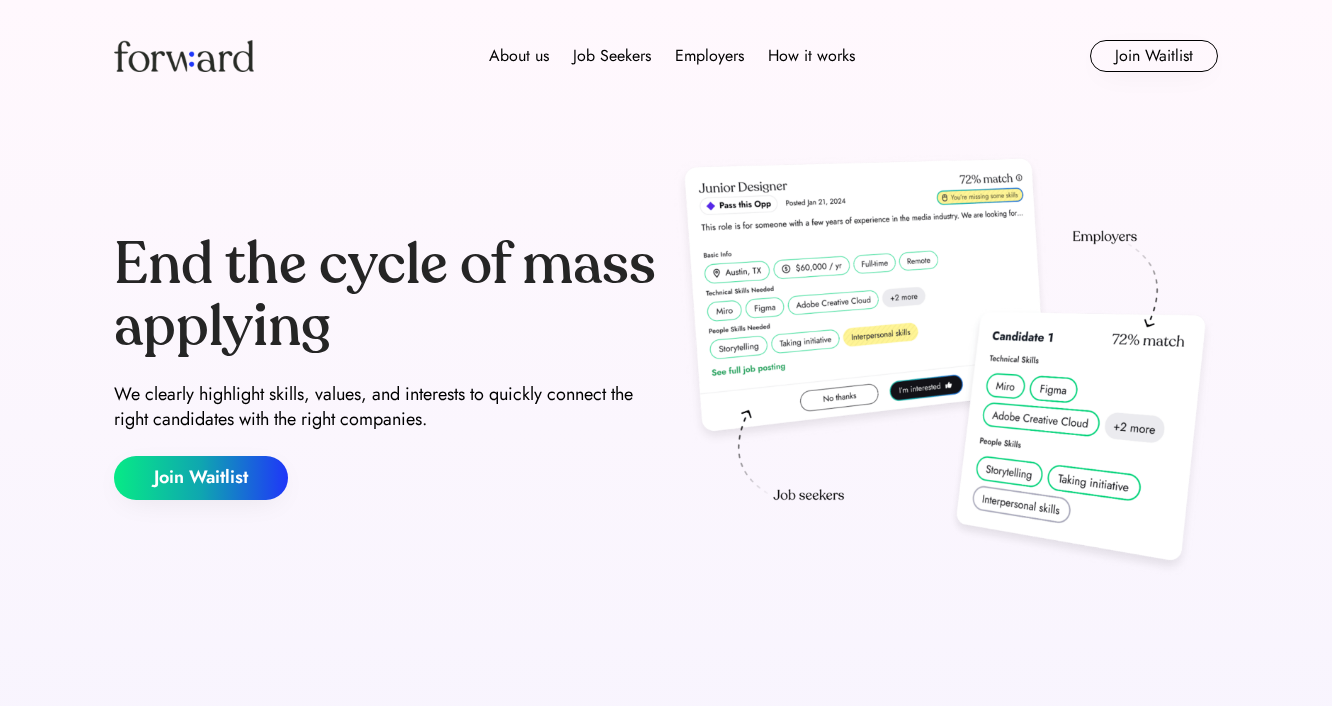 scroll, scrollTop: 0, scrollLeft: 0, axis: both 